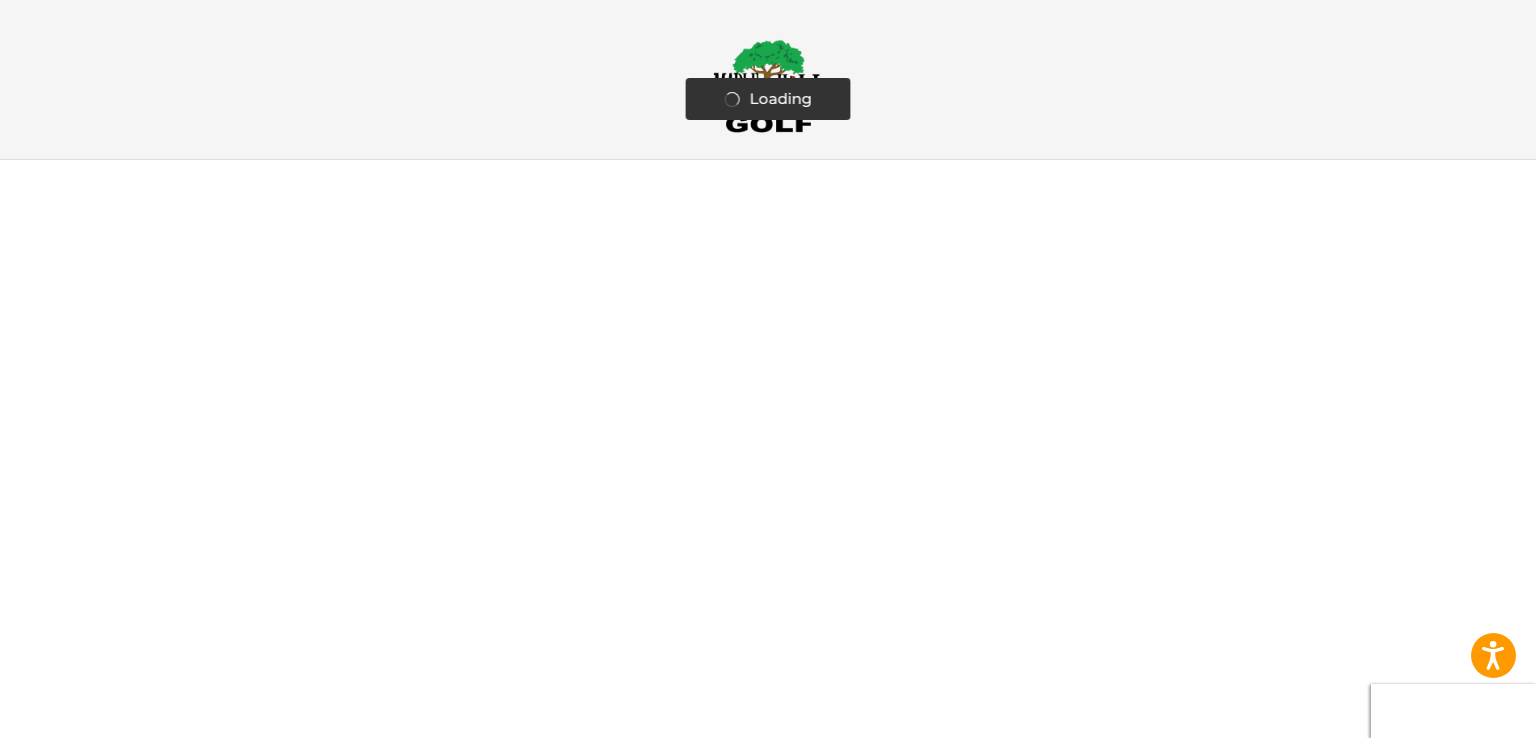 scroll, scrollTop: 0, scrollLeft: 0, axis: both 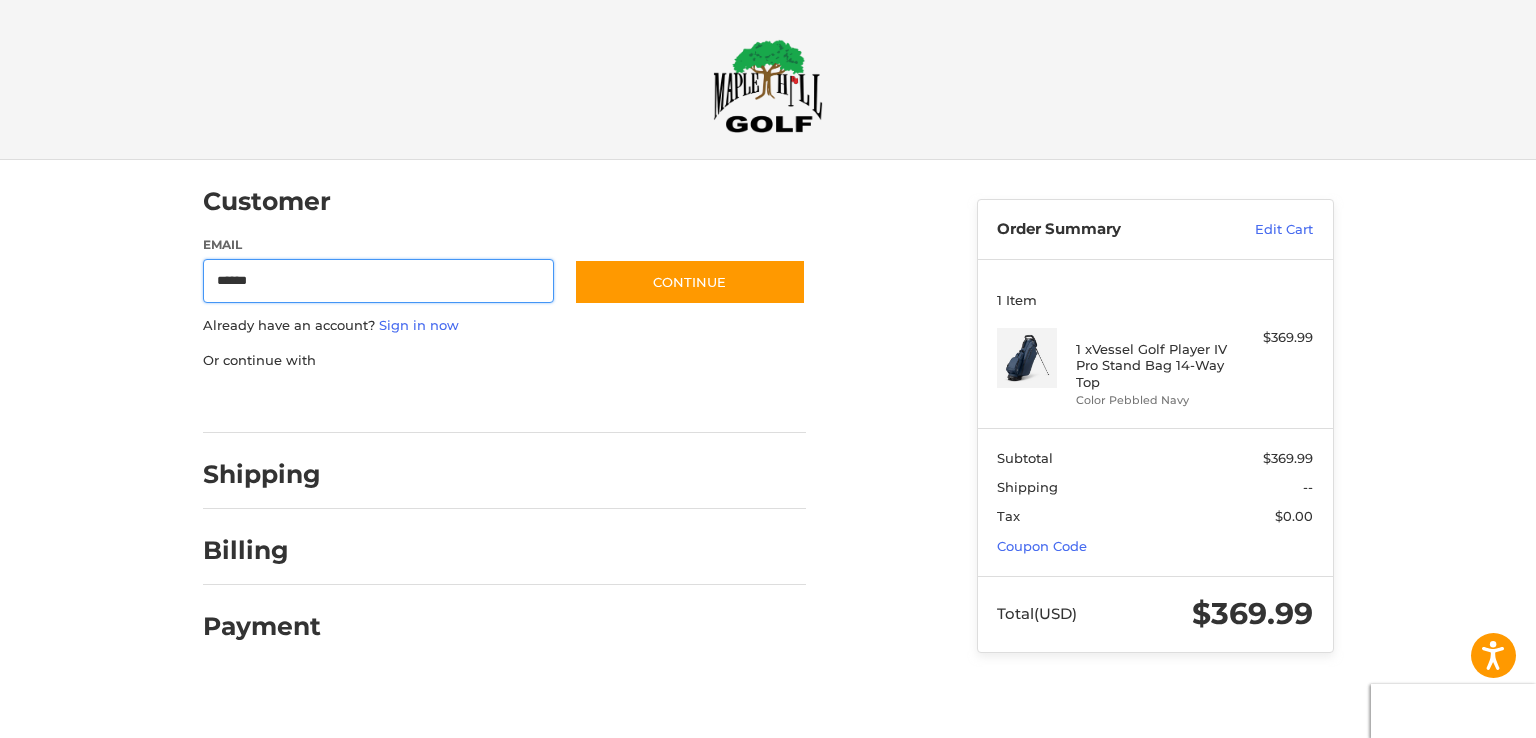 type on "**********" 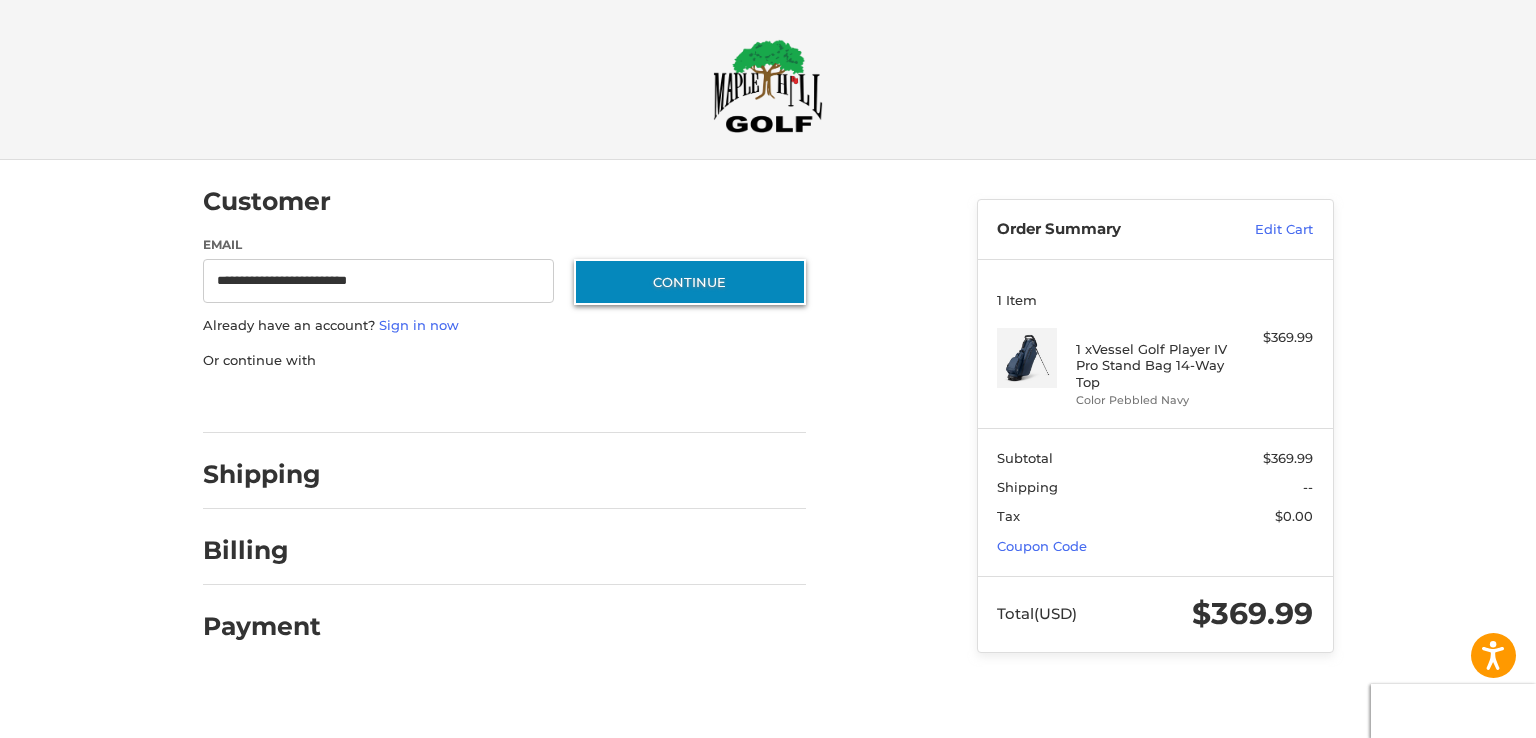 click on "Continue" at bounding box center (690, 282) 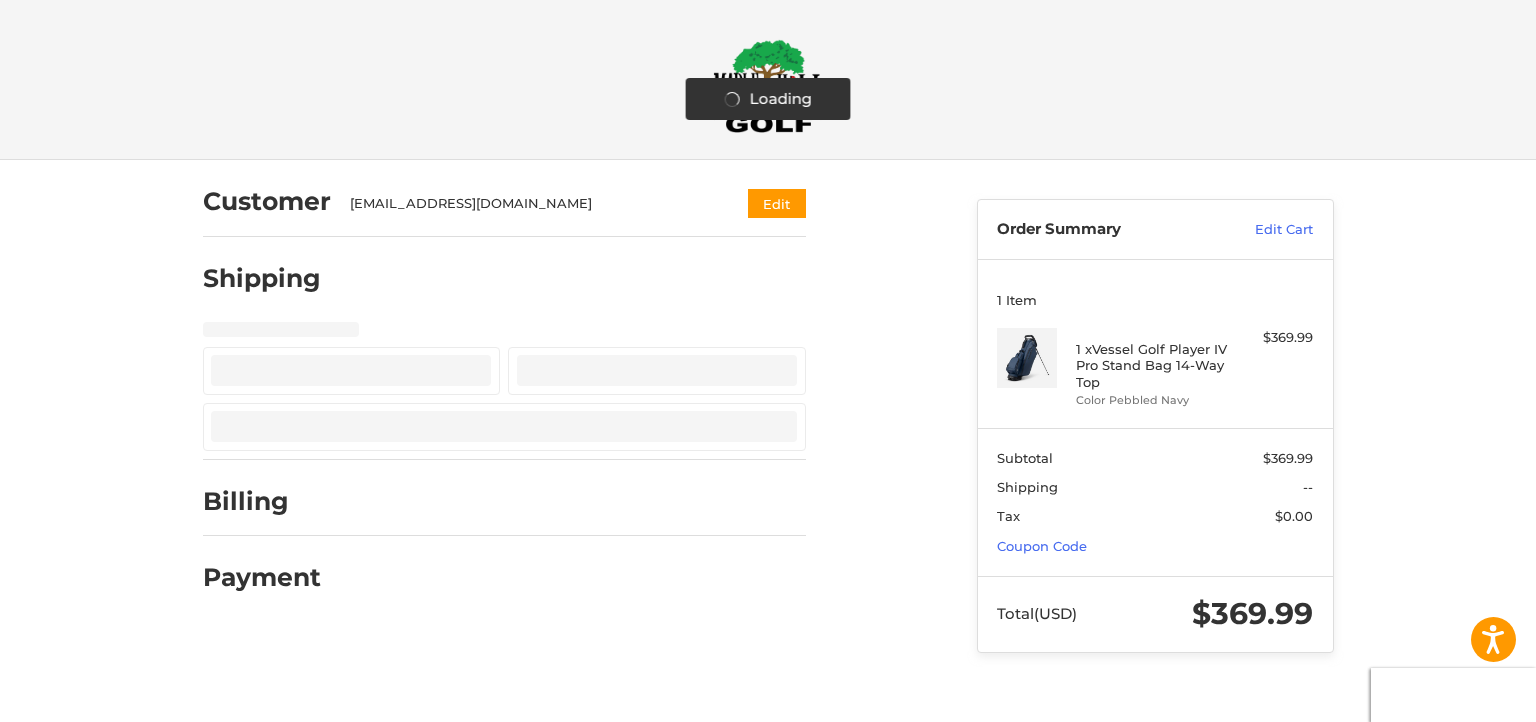 select on "**" 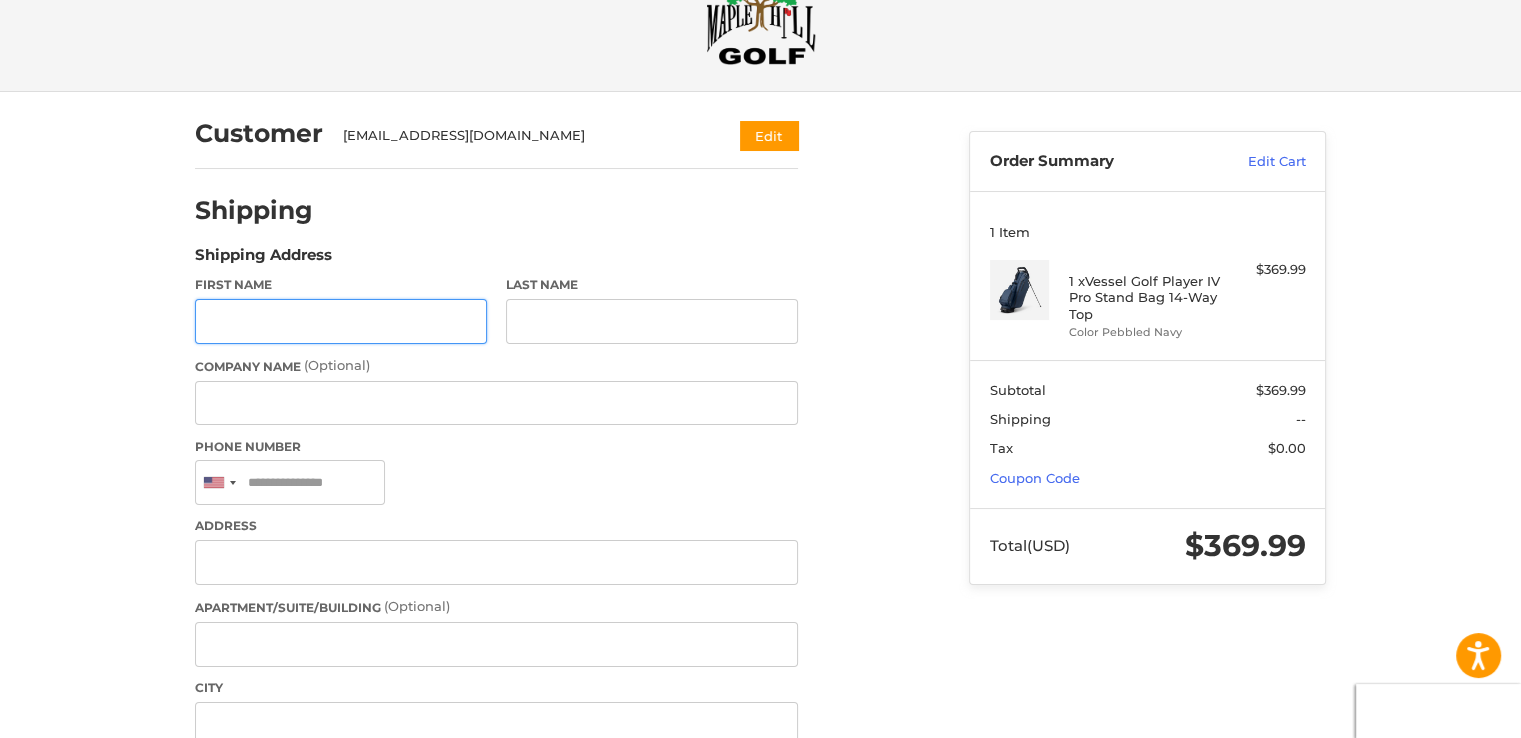 scroll, scrollTop: 88, scrollLeft: 0, axis: vertical 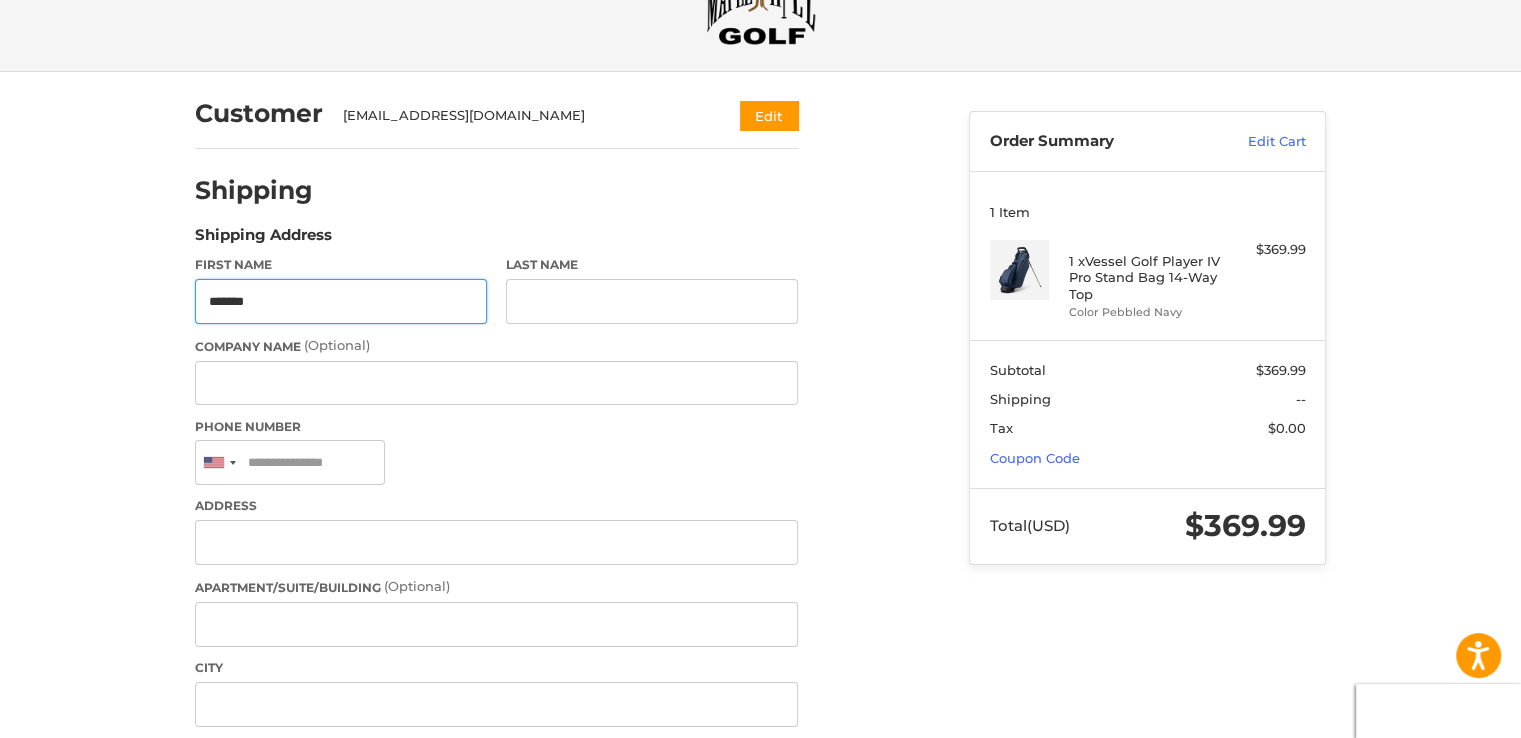 type on "*******" 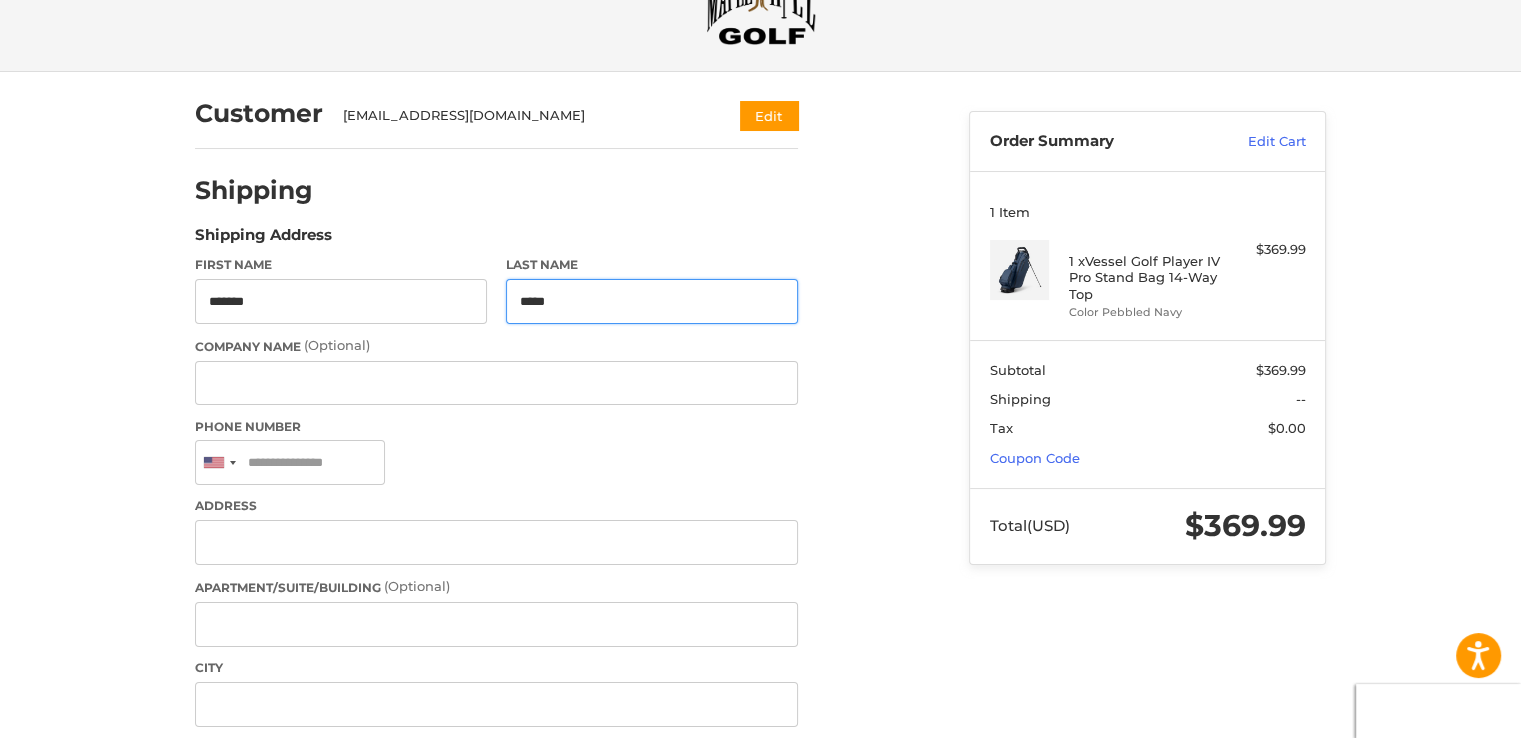 type on "*****" 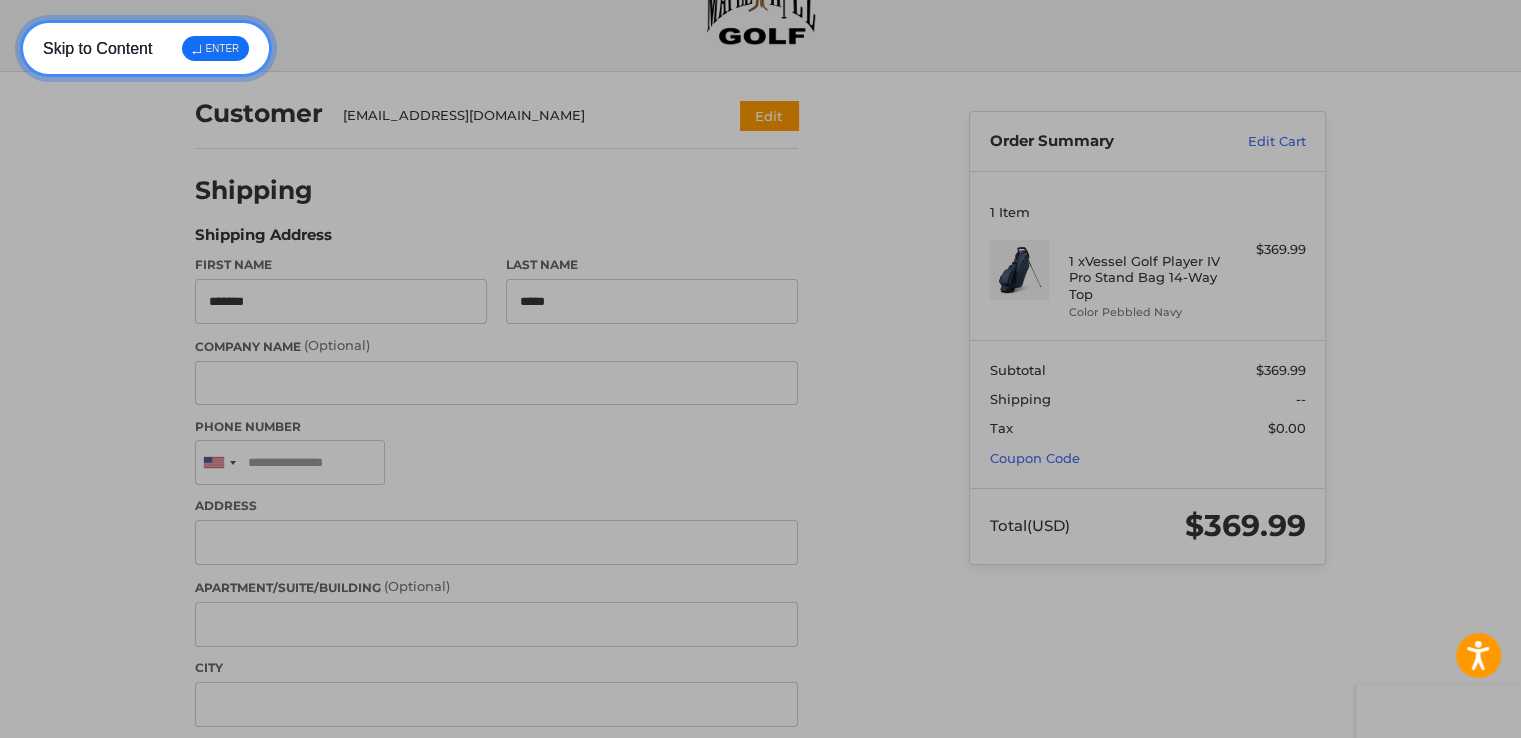 click on "↵ ENTER" at bounding box center [215, 48] 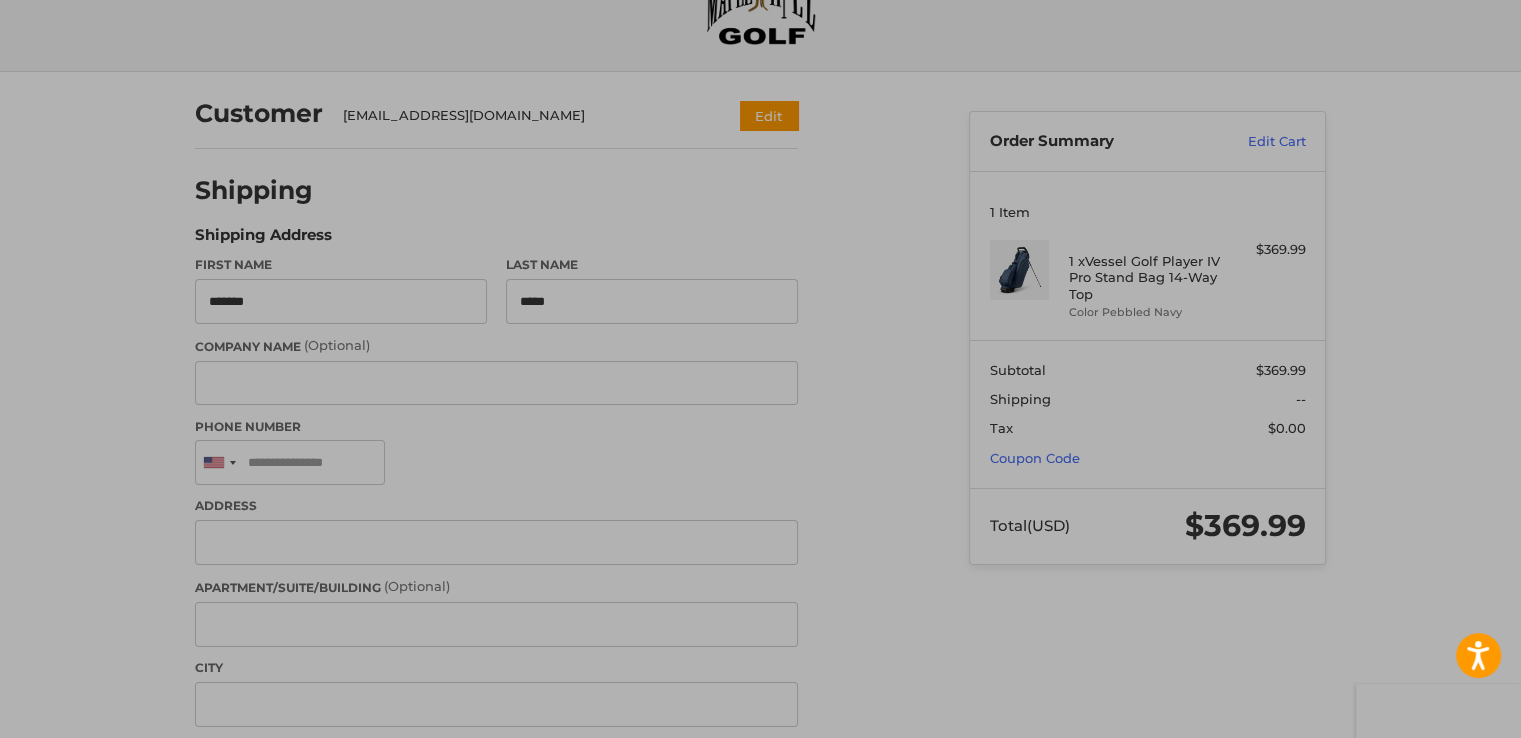 click on "Customer [EMAIL_ADDRESS][DOMAIN_NAME] Edit Shipping Shipping Address First Name ******* Last Name ***** Company Name   (Optional) Phone Number [GEOGRAPHIC_DATA] +1 [GEOGRAPHIC_DATA] (‫[GEOGRAPHIC_DATA]‬‎) +93 [GEOGRAPHIC_DATA] ([GEOGRAPHIC_DATA]) +355 [GEOGRAPHIC_DATA] (‫[GEOGRAPHIC_DATA]‬‎) +213 [US_STATE] +1 [GEOGRAPHIC_DATA] +376 [GEOGRAPHIC_DATA] +244 [GEOGRAPHIC_DATA] +1 [GEOGRAPHIC_DATA] +1 [GEOGRAPHIC_DATA] +54 [GEOGRAPHIC_DATA] ([GEOGRAPHIC_DATA]) +374 [GEOGRAPHIC_DATA] +297 [DATE][GEOGRAPHIC_DATA] +247 [GEOGRAPHIC_DATA] +61 [GEOGRAPHIC_DATA] ([GEOGRAPHIC_DATA]) +43 [GEOGRAPHIC_DATA] ([GEOGRAPHIC_DATA]) +994 [GEOGRAPHIC_DATA] +1 [GEOGRAPHIC_DATA] (‫[GEOGRAPHIC_DATA]‬‎) +973 [GEOGRAPHIC_DATA] ([GEOGRAPHIC_DATA]) +880 [GEOGRAPHIC_DATA] +1 [GEOGRAPHIC_DATA] ([GEOGRAPHIC_DATA]) +375 [GEOGRAPHIC_DATA] ([GEOGRAPHIC_DATA]) +32 [GEOGRAPHIC_DATA] +501 [GEOGRAPHIC_DATA] ([GEOGRAPHIC_DATA]) +229 [GEOGRAPHIC_DATA] +1 [GEOGRAPHIC_DATA] (འབྲུག) +975 [GEOGRAPHIC_DATA] +591 [GEOGRAPHIC_DATA] ([GEOGRAPHIC_DATA]) +387 [GEOGRAPHIC_DATA] +267 [GEOGRAPHIC_DATA] ([GEOGRAPHIC_DATA]) +55 [GEOGRAPHIC_DATA] +246 [GEOGRAPHIC_DATA] +1 [GEOGRAPHIC_DATA] +673 [GEOGRAPHIC_DATA] ([GEOGRAPHIC_DATA]) +359 [GEOGRAPHIC_DATA] +226 [GEOGRAPHIC_DATA] ([GEOGRAPHIC_DATA]) +257 [GEOGRAPHIC_DATA] (កម្ពុជា)" at bounding box center [760, 724] 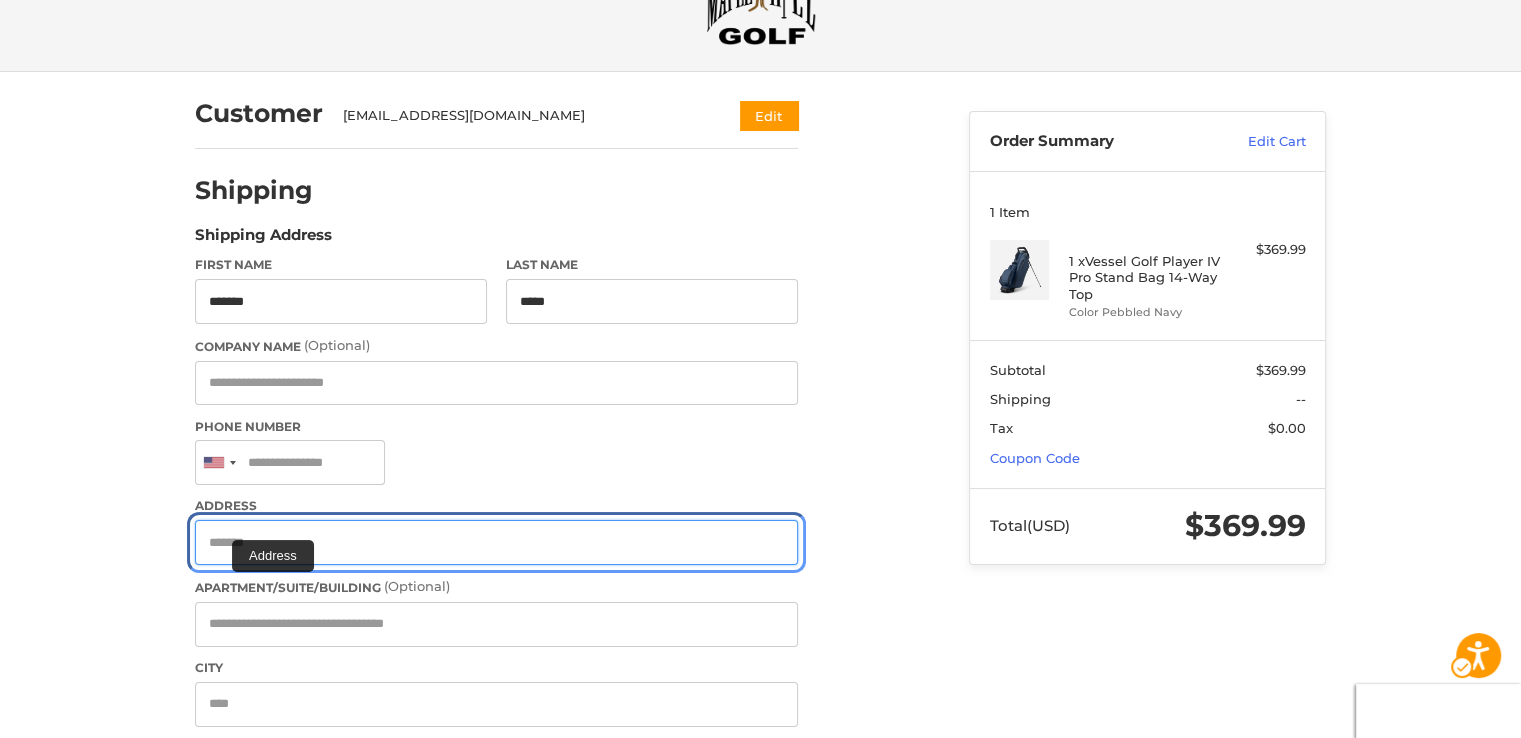 click on "Address" at bounding box center [496, 542] 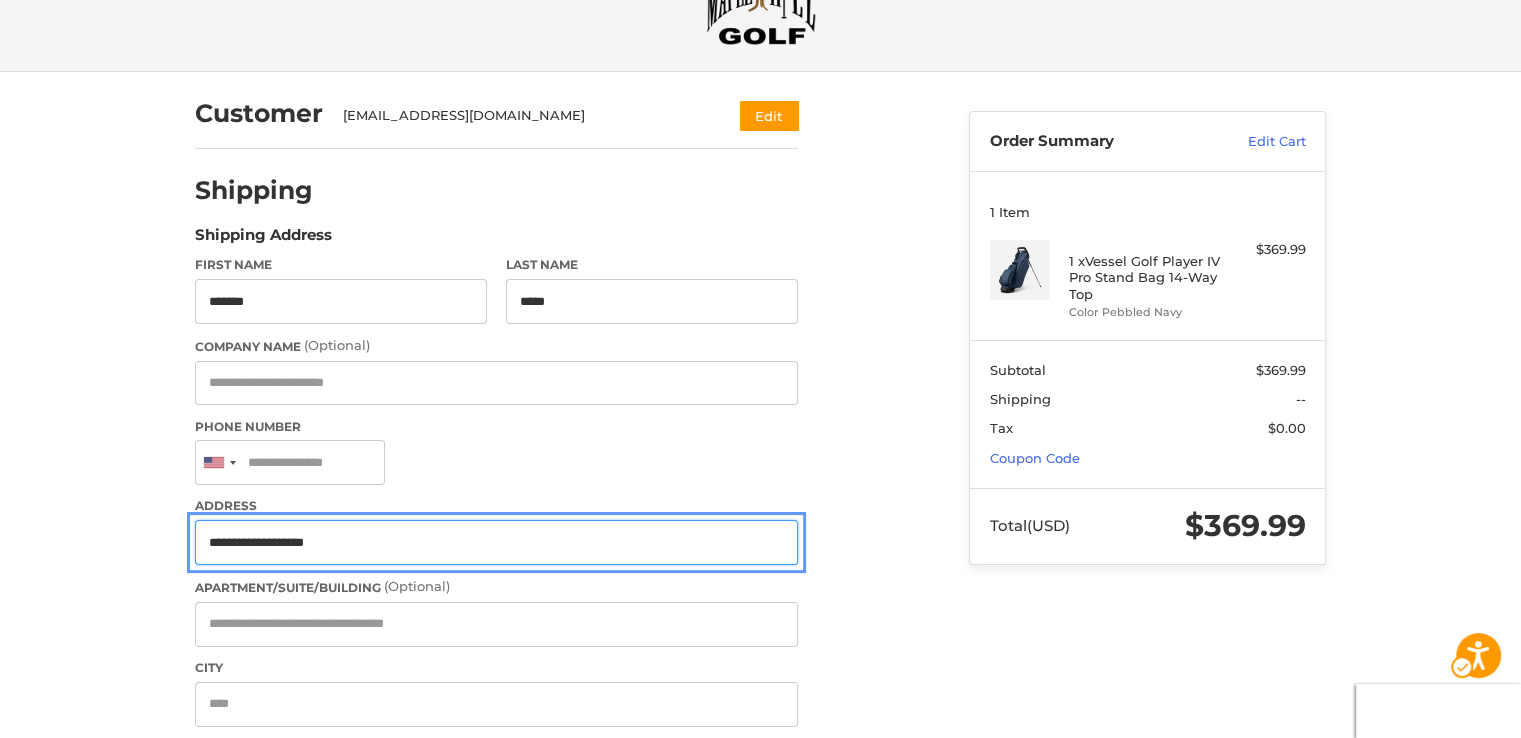 type on "**********" 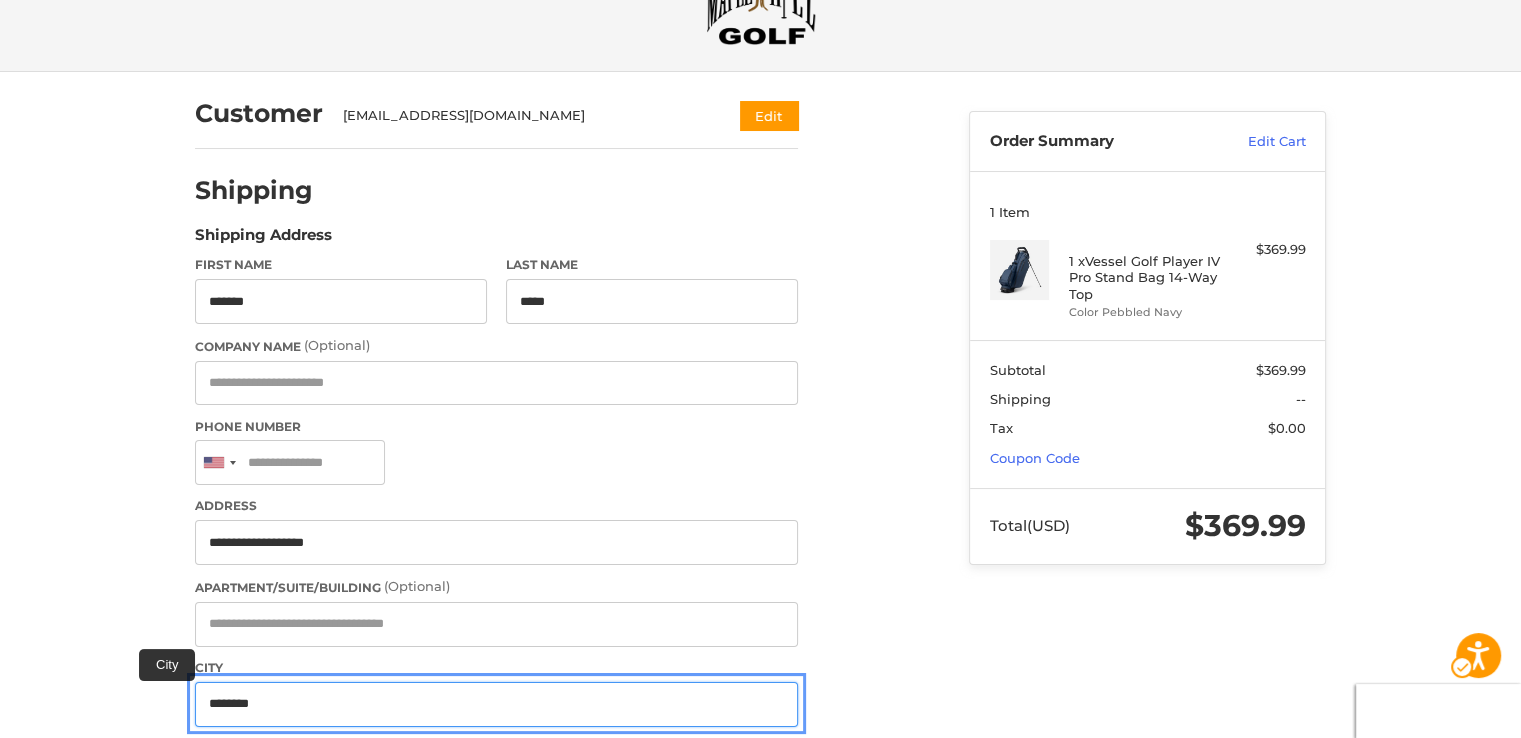 type on "********" 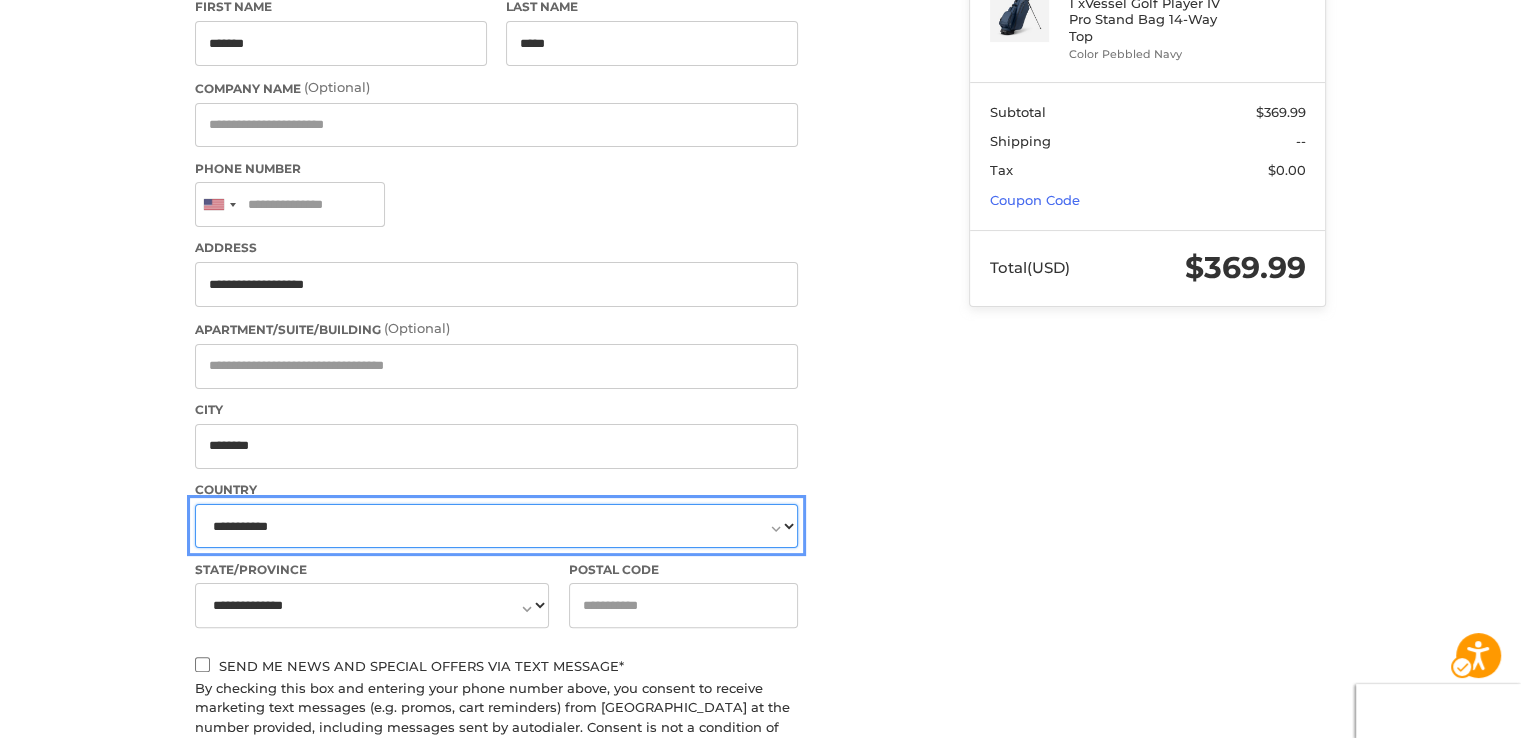 scroll, scrollTop: 503, scrollLeft: 0, axis: vertical 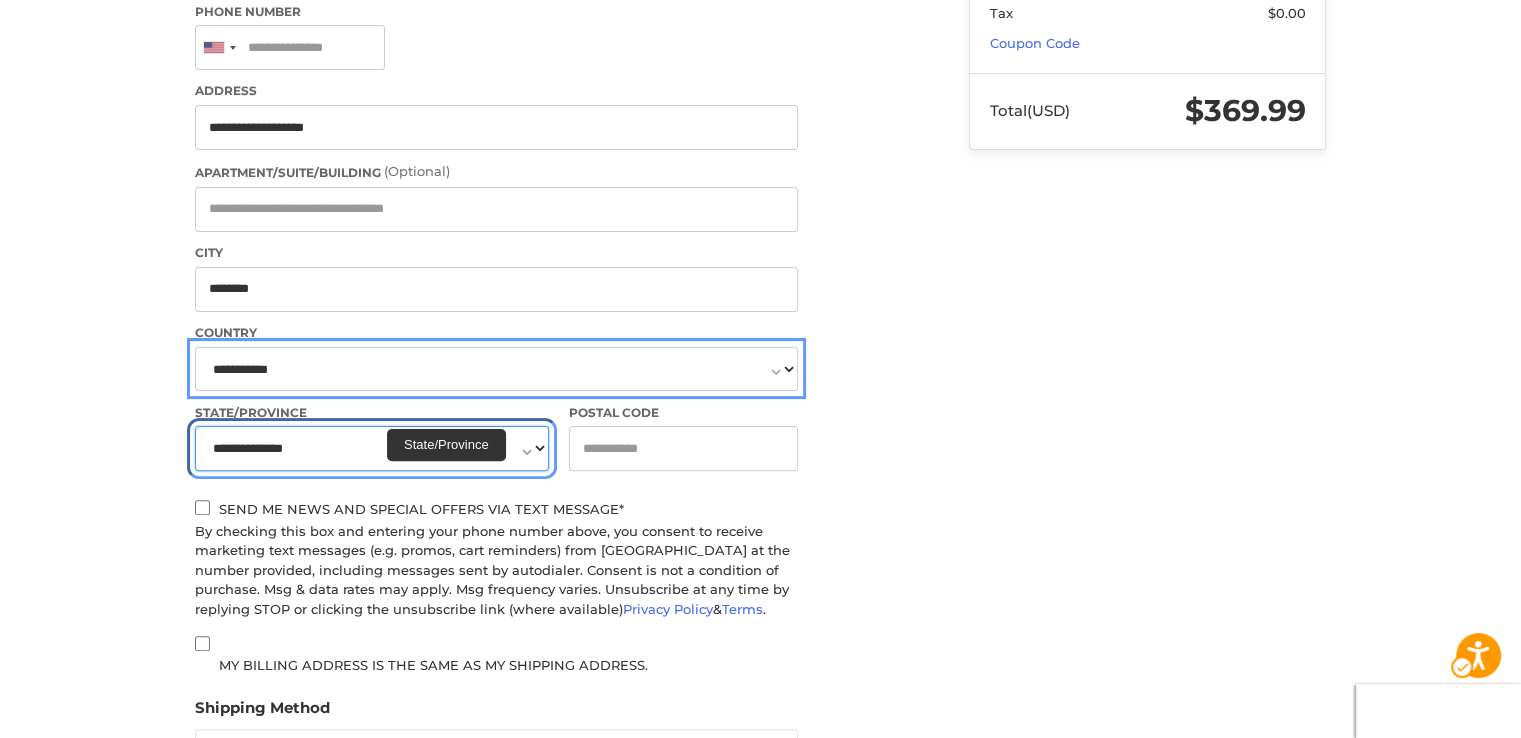 click on "**********" at bounding box center (372, 448) 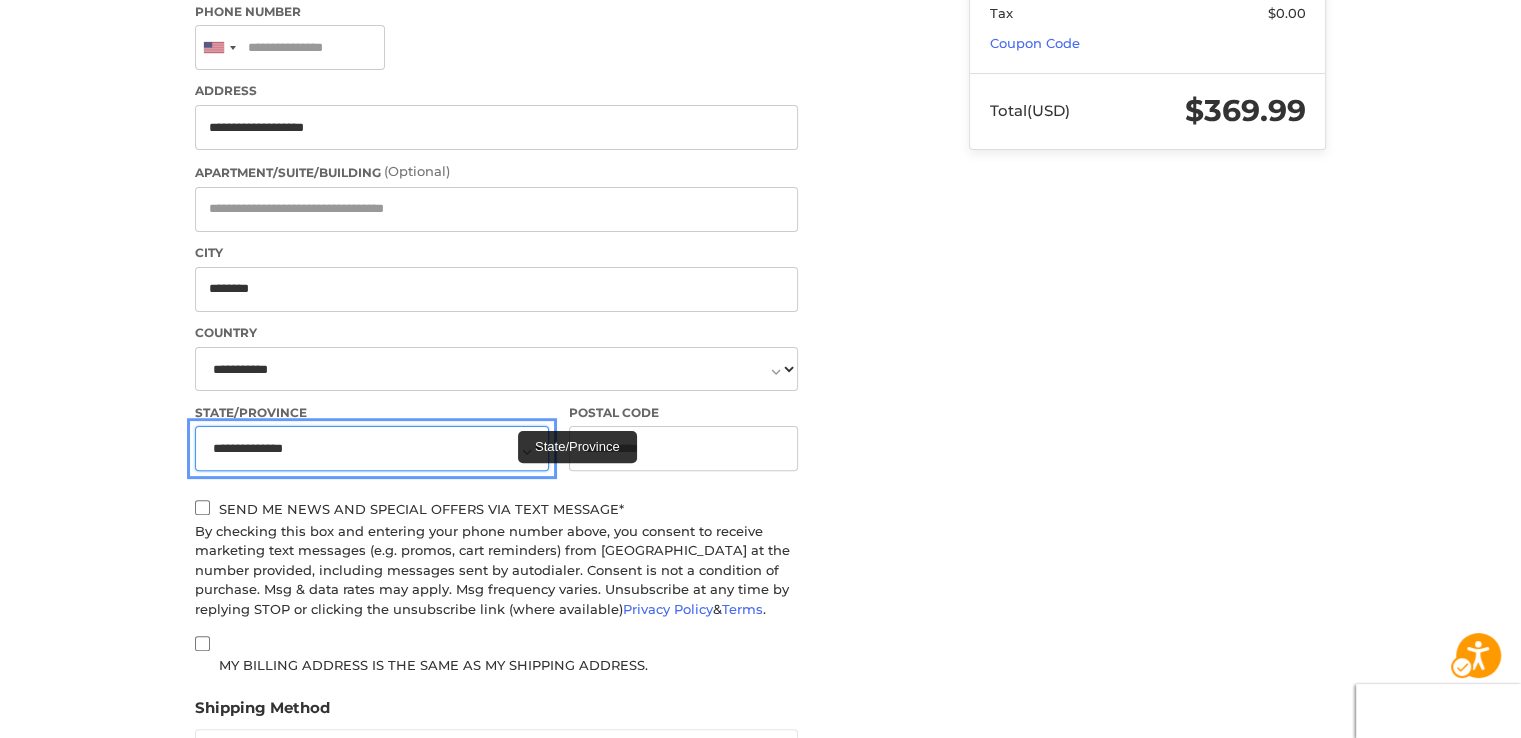 select on "**" 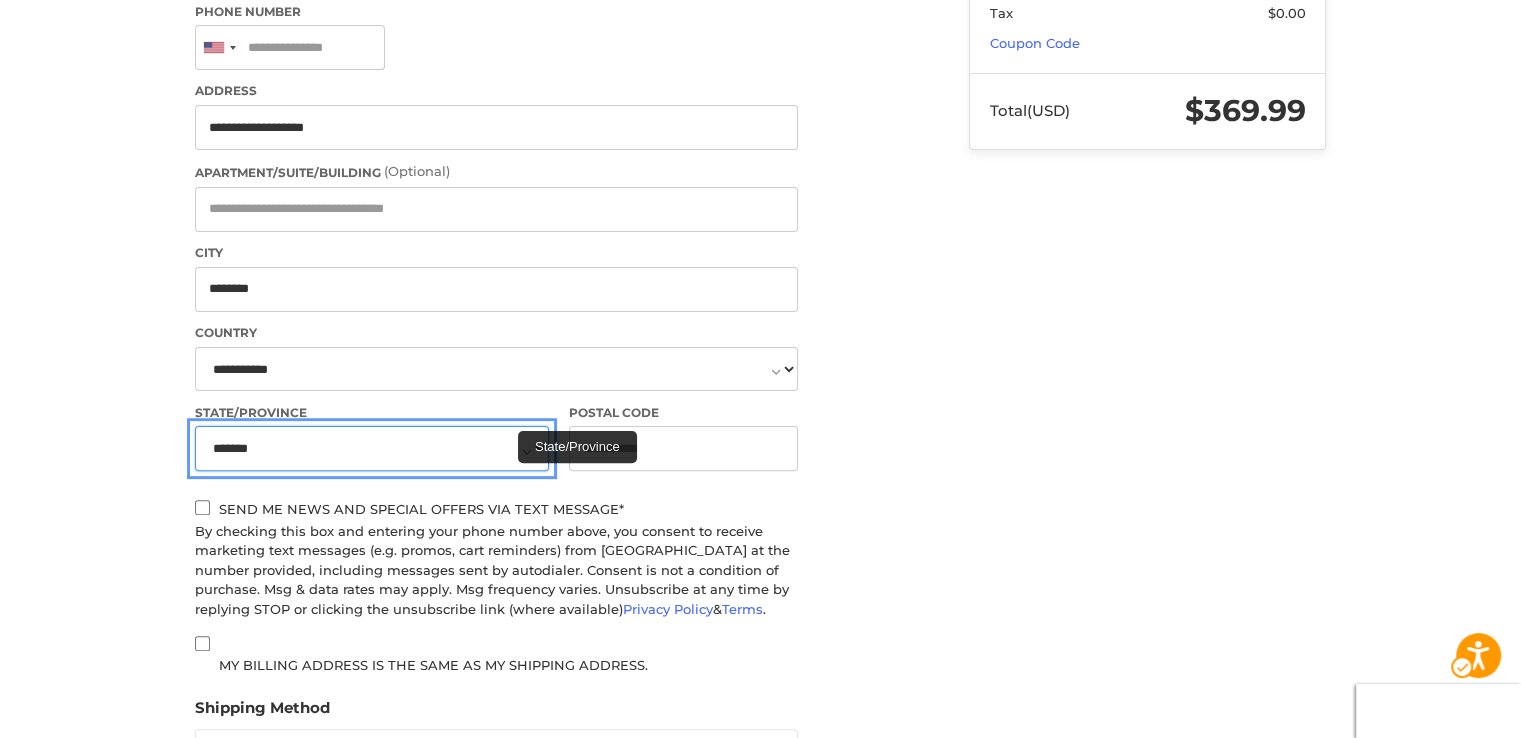 click on "**********" at bounding box center [372, 448] 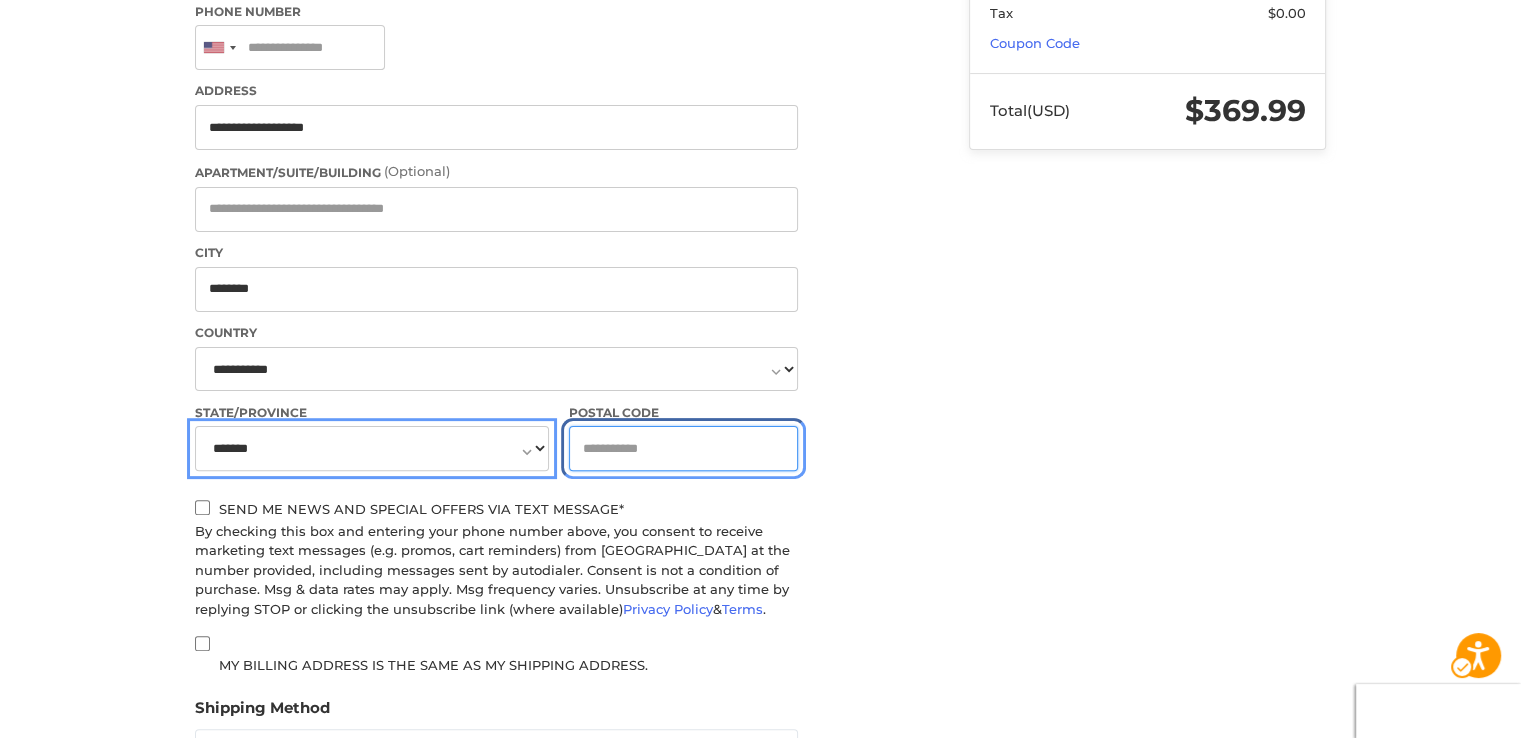 click on "Postal Code" at bounding box center [684, 448] 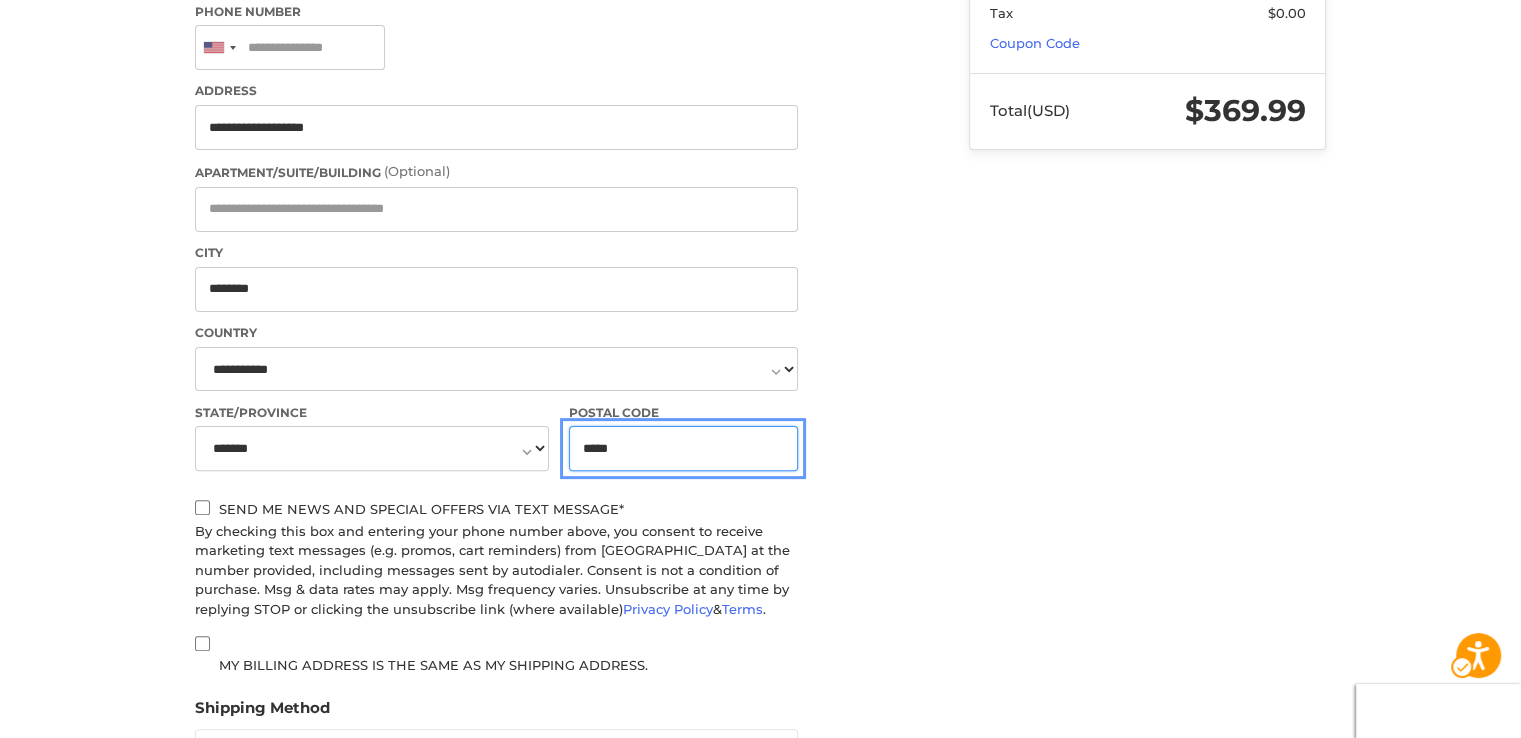 type on "*****" 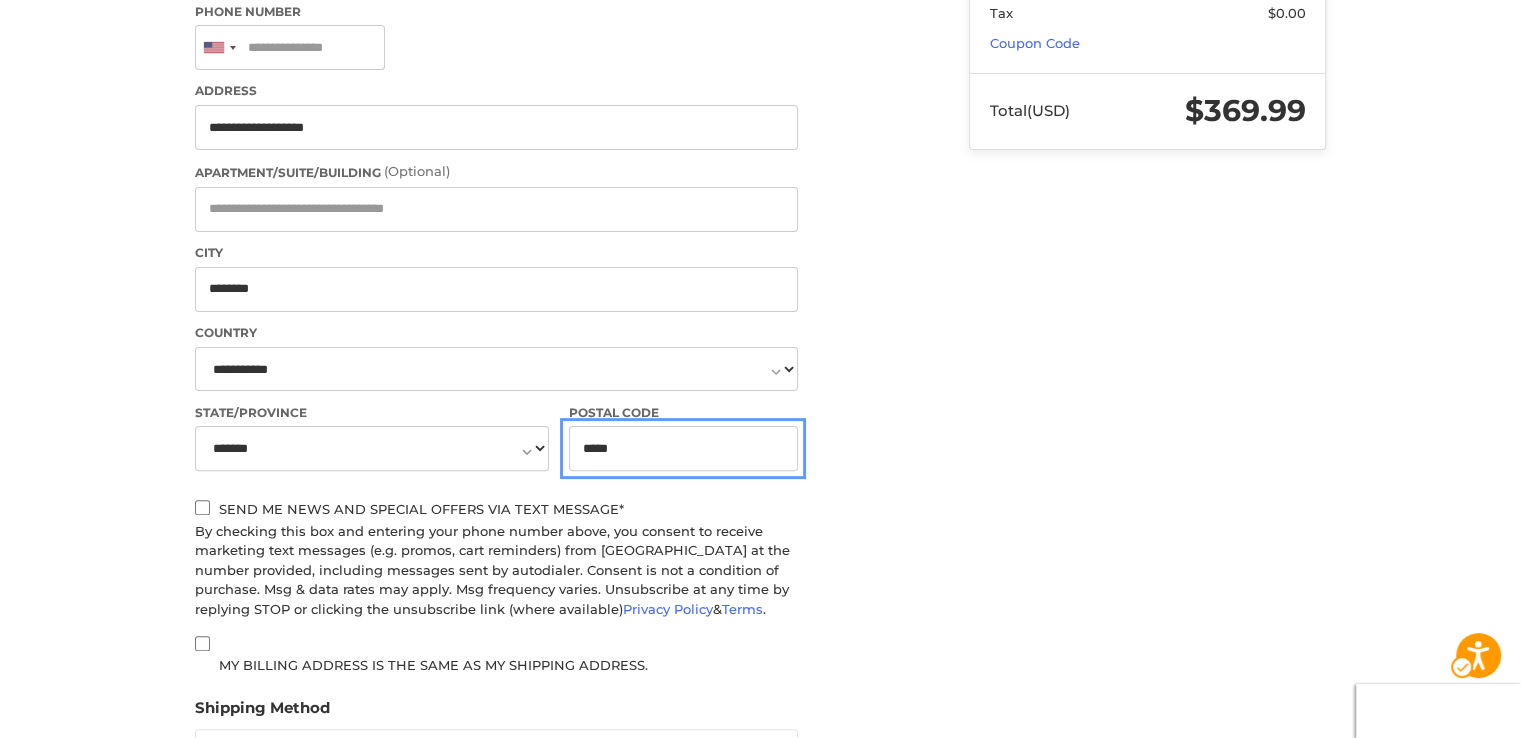 click on "Customer [EMAIL_ADDRESS][DOMAIN_NAME] Edit Shipping Shipping Address First Name ******* Last Name ***** Company Name   (Optional) Phone Number [GEOGRAPHIC_DATA] +1 [GEOGRAPHIC_DATA] (‫[GEOGRAPHIC_DATA]‬‎) +93 [GEOGRAPHIC_DATA] ([GEOGRAPHIC_DATA]) +355 [GEOGRAPHIC_DATA] (‫[GEOGRAPHIC_DATA]‬‎) +213 [US_STATE] +1 [GEOGRAPHIC_DATA] +376 [GEOGRAPHIC_DATA] +244 [GEOGRAPHIC_DATA] +1 [GEOGRAPHIC_DATA] +1 [GEOGRAPHIC_DATA] +54 [GEOGRAPHIC_DATA] ([GEOGRAPHIC_DATA]) +374 [GEOGRAPHIC_DATA] +297 [DATE][GEOGRAPHIC_DATA] +247 [GEOGRAPHIC_DATA] +61 [GEOGRAPHIC_DATA] ([GEOGRAPHIC_DATA]) +43 [GEOGRAPHIC_DATA] ([GEOGRAPHIC_DATA]) +994 [GEOGRAPHIC_DATA] +1 [GEOGRAPHIC_DATA] (‫[GEOGRAPHIC_DATA]‬‎) +973 [GEOGRAPHIC_DATA] ([GEOGRAPHIC_DATA]) +880 [GEOGRAPHIC_DATA] +1 [GEOGRAPHIC_DATA] ([GEOGRAPHIC_DATA]) +375 [GEOGRAPHIC_DATA] ([GEOGRAPHIC_DATA]) +32 [GEOGRAPHIC_DATA] +501 [GEOGRAPHIC_DATA] ([GEOGRAPHIC_DATA]) +229 [GEOGRAPHIC_DATA] +1 [GEOGRAPHIC_DATA] (འབྲུག) +975 [GEOGRAPHIC_DATA] +591 [GEOGRAPHIC_DATA] ([GEOGRAPHIC_DATA]) +387 [GEOGRAPHIC_DATA] +267 [GEOGRAPHIC_DATA] ([GEOGRAPHIC_DATA]) +55 [GEOGRAPHIC_DATA] +246 [GEOGRAPHIC_DATA] +1 [GEOGRAPHIC_DATA] +673 [GEOGRAPHIC_DATA] ([GEOGRAPHIC_DATA]) +359 [GEOGRAPHIC_DATA] +226 [GEOGRAPHIC_DATA] ([GEOGRAPHIC_DATA]) +257 [GEOGRAPHIC_DATA] (កម្ពុជា)" at bounding box center [761, 387] 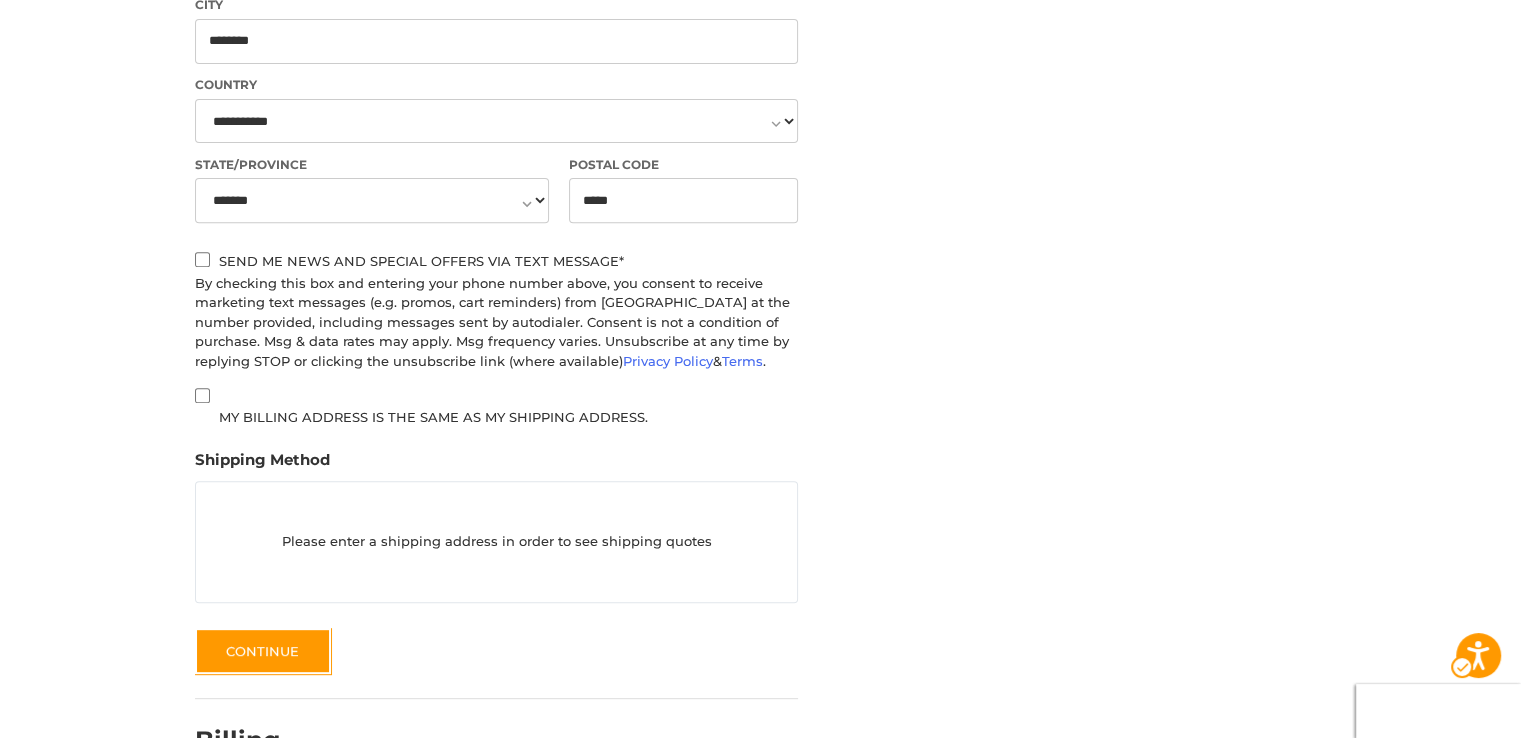 scroll, scrollTop: 884, scrollLeft: 0, axis: vertical 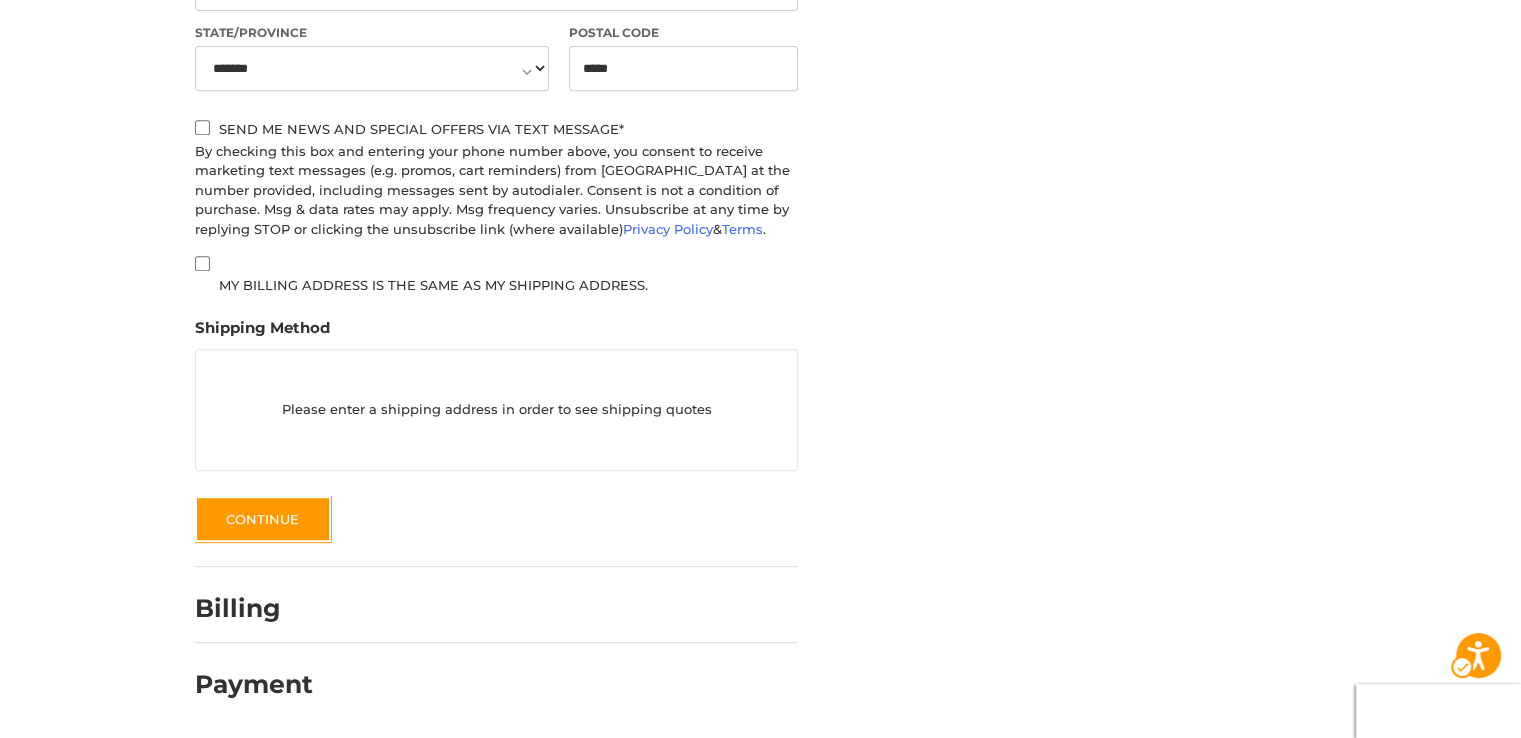 click on "Please enter a shipping address in order to see shipping quotes" at bounding box center (496, 410) 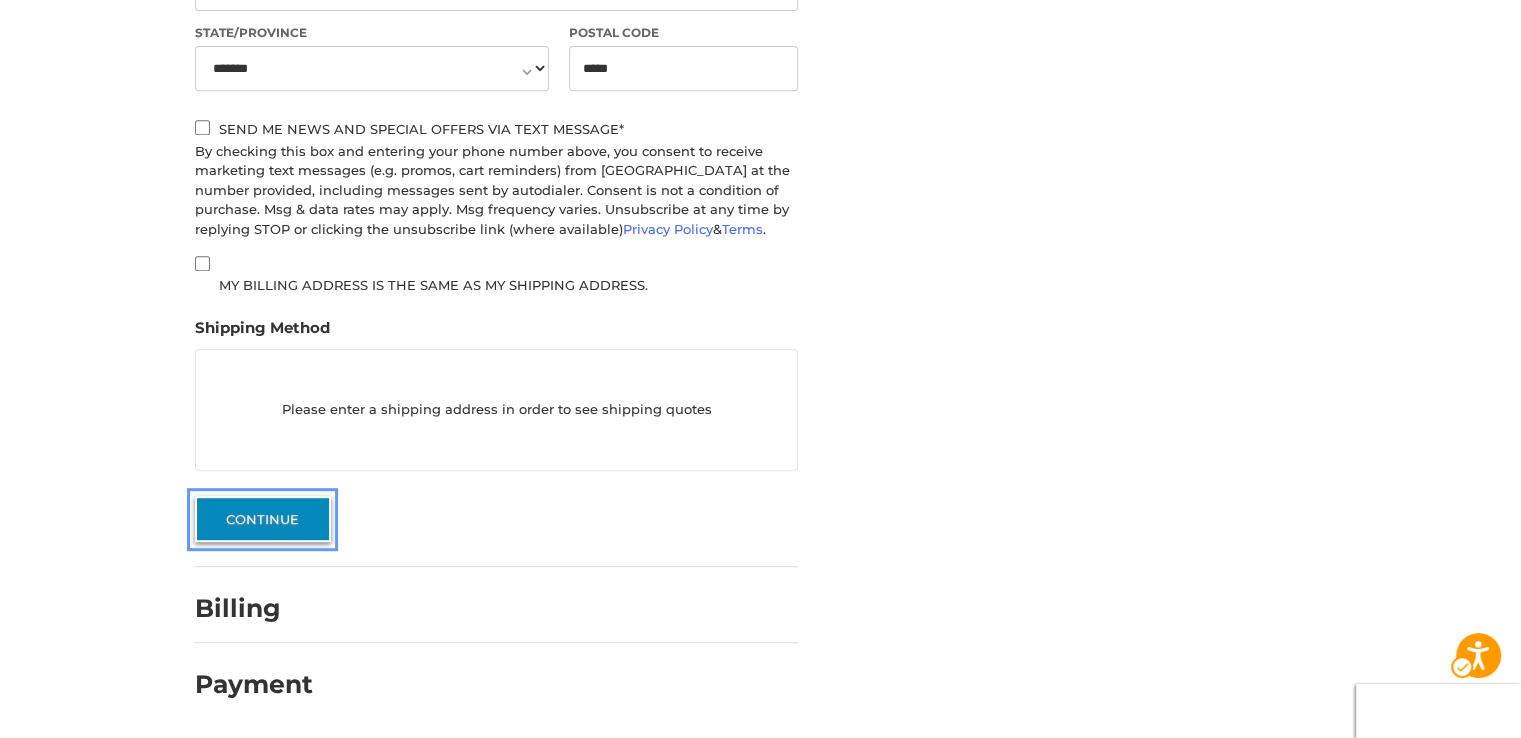 click on "Continue" at bounding box center (263, 519) 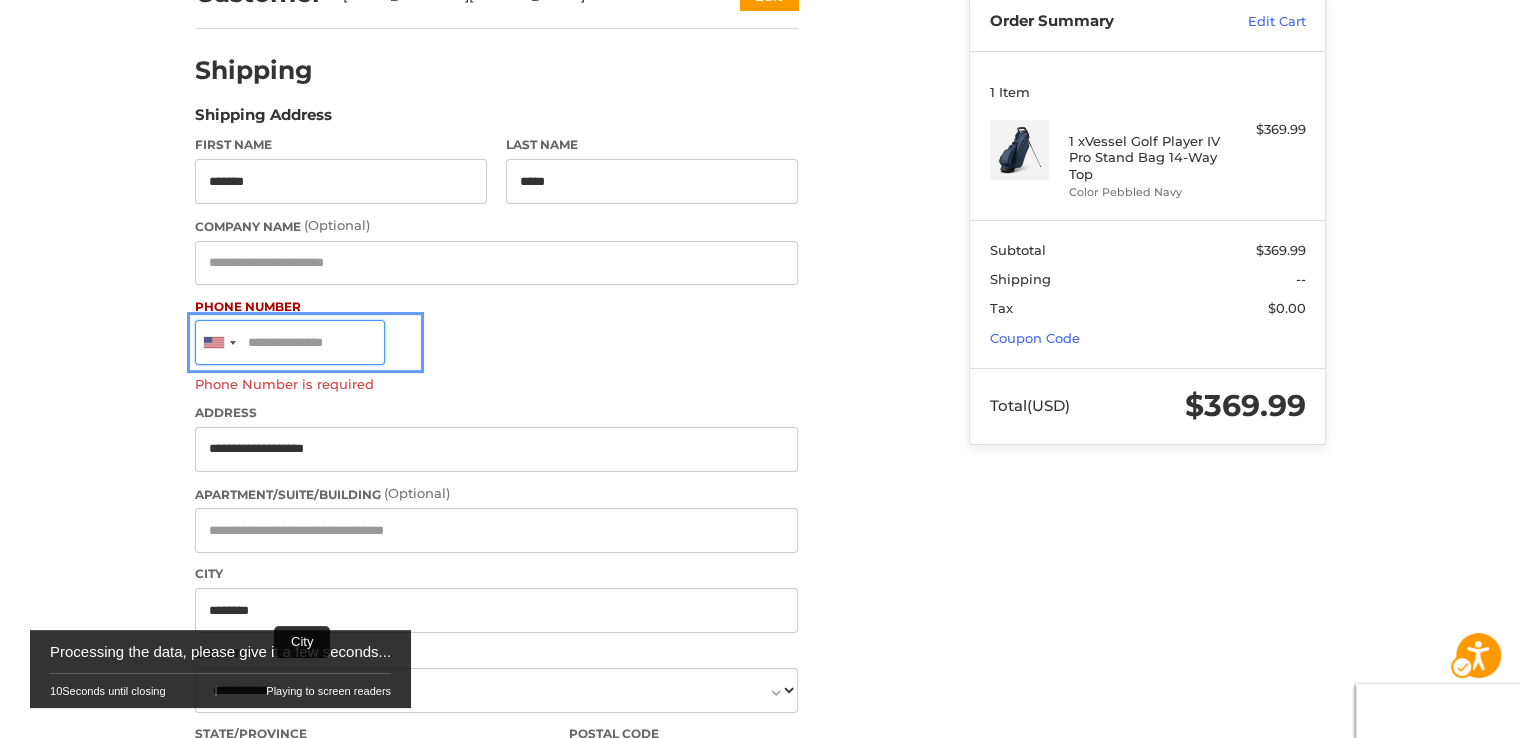 scroll, scrollTop: 181, scrollLeft: 0, axis: vertical 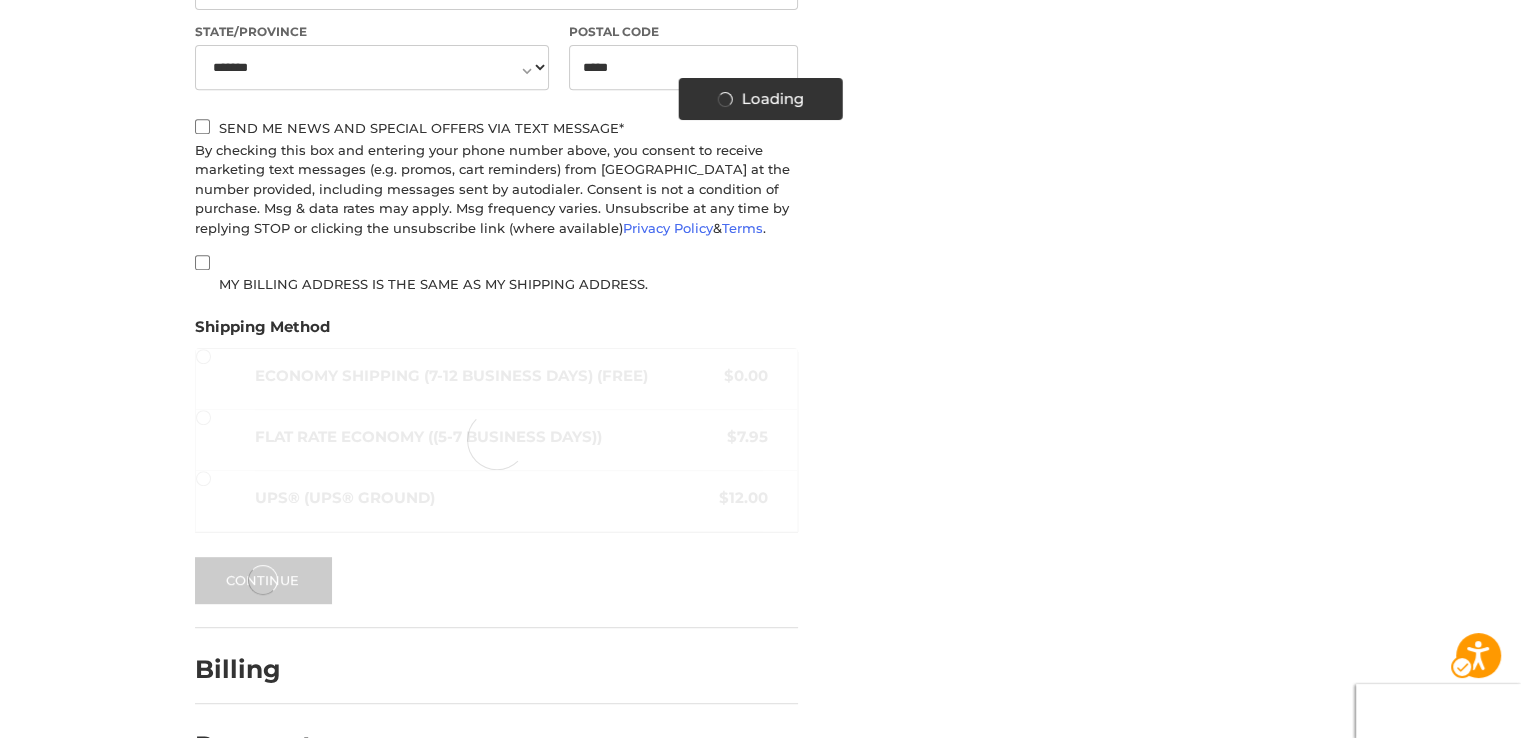 type on "**********" 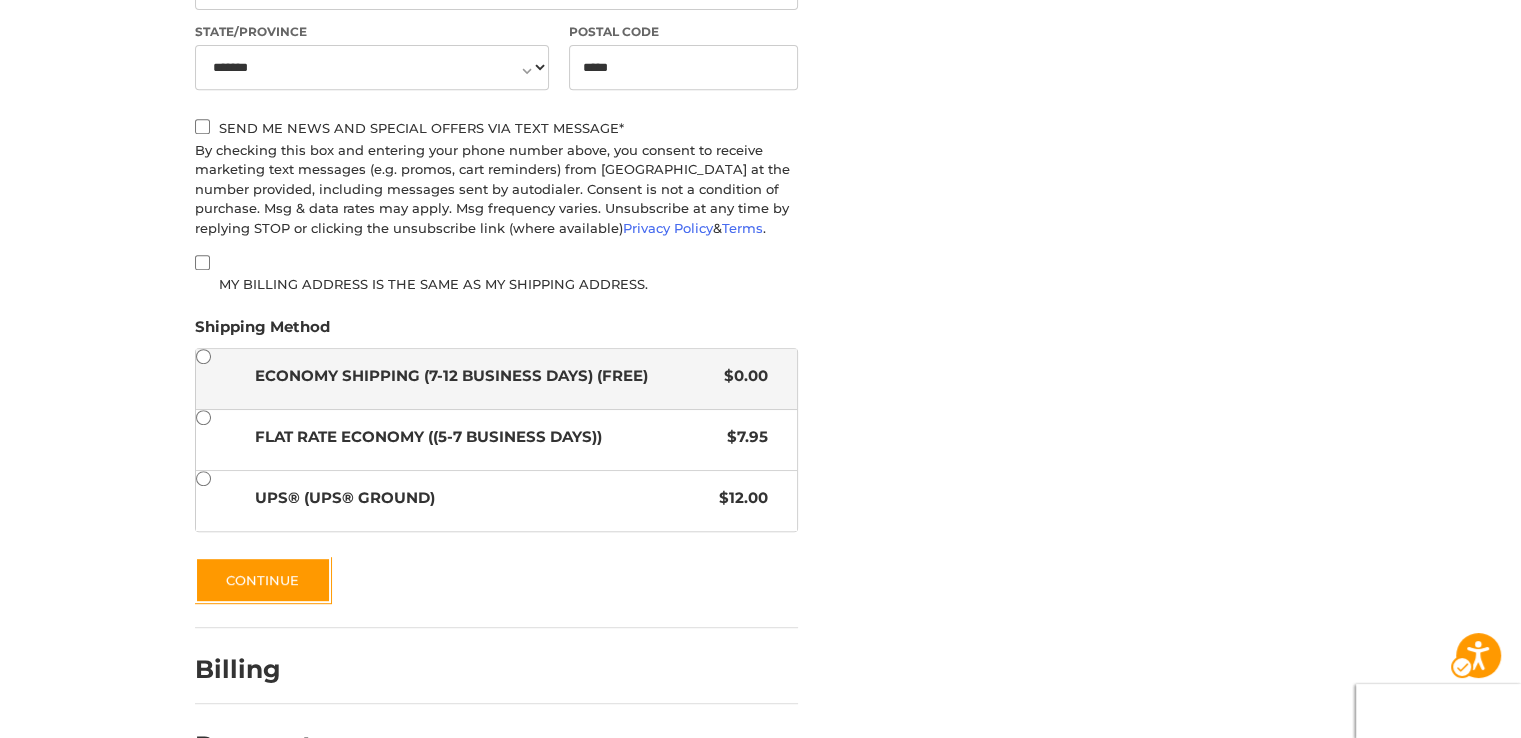 click on "Customer [EMAIL_ADDRESS][DOMAIN_NAME] Edit Shipping Shipping Address First Name ******* Last Name ***** Company Name   (Optional) Phone Number [GEOGRAPHIC_DATA] +1 [GEOGRAPHIC_DATA] (‫[GEOGRAPHIC_DATA]‬‎) +93 [GEOGRAPHIC_DATA] ([GEOGRAPHIC_DATA]) +355 [GEOGRAPHIC_DATA] (‫[GEOGRAPHIC_DATA]‬‎) +213 [US_STATE] +1 [GEOGRAPHIC_DATA] +376 [GEOGRAPHIC_DATA] +244 [GEOGRAPHIC_DATA] +1 [GEOGRAPHIC_DATA] +1 [GEOGRAPHIC_DATA] +54 [GEOGRAPHIC_DATA] ([GEOGRAPHIC_DATA]) +374 [GEOGRAPHIC_DATA] +297 [DATE][GEOGRAPHIC_DATA] +247 [GEOGRAPHIC_DATA] +61 [GEOGRAPHIC_DATA] ([GEOGRAPHIC_DATA]) +43 [GEOGRAPHIC_DATA] ([GEOGRAPHIC_DATA]) +994 [GEOGRAPHIC_DATA] +1 [GEOGRAPHIC_DATA] (‫[GEOGRAPHIC_DATA]‬‎) +973 [GEOGRAPHIC_DATA] ([GEOGRAPHIC_DATA]) +880 [GEOGRAPHIC_DATA] +1 [GEOGRAPHIC_DATA] ([GEOGRAPHIC_DATA]) +375 [GEOGRAPHIC_DATA] ([GEOGRAPHIC_DATA]) +32 [GEOGRAPHIC_DATA] +501 [GEOGRAPHIC_DATA] ([GEOGRAPHIC_DATA]) +229 [GEOGRAPHIC_DATA] +1 [GEOGRAPHIC_DATA] (འབྲུག) +975 [GEOGRAPHIC_DATA] +591 [GEOGRAPHIC_DATA] ([GEOGRAPHIC_DATA]) +387 [GEOGRAPHIC_DATA] +267 [GEOGRAPHIC_DATA] ([GEOGRAPHIC_DATA]) +55 [GEOGRAPHIC_DATA] +246 [GEOGRAPHIC_DATA] +1 [GEOGRAPHIC_DATA] +673 [GEOGRAPHIC_DATA] ([GEOGRAPHIC_DATA]) +359 [GEOGRAPHIC_DATA] +226 [GEOGRAPHIC_DATA] ([GEOGRAPHIC_DATA]) +257 [GEOGRAPHIC_DATA] (កម្ពុជា)" at bounding box center (567, 27) 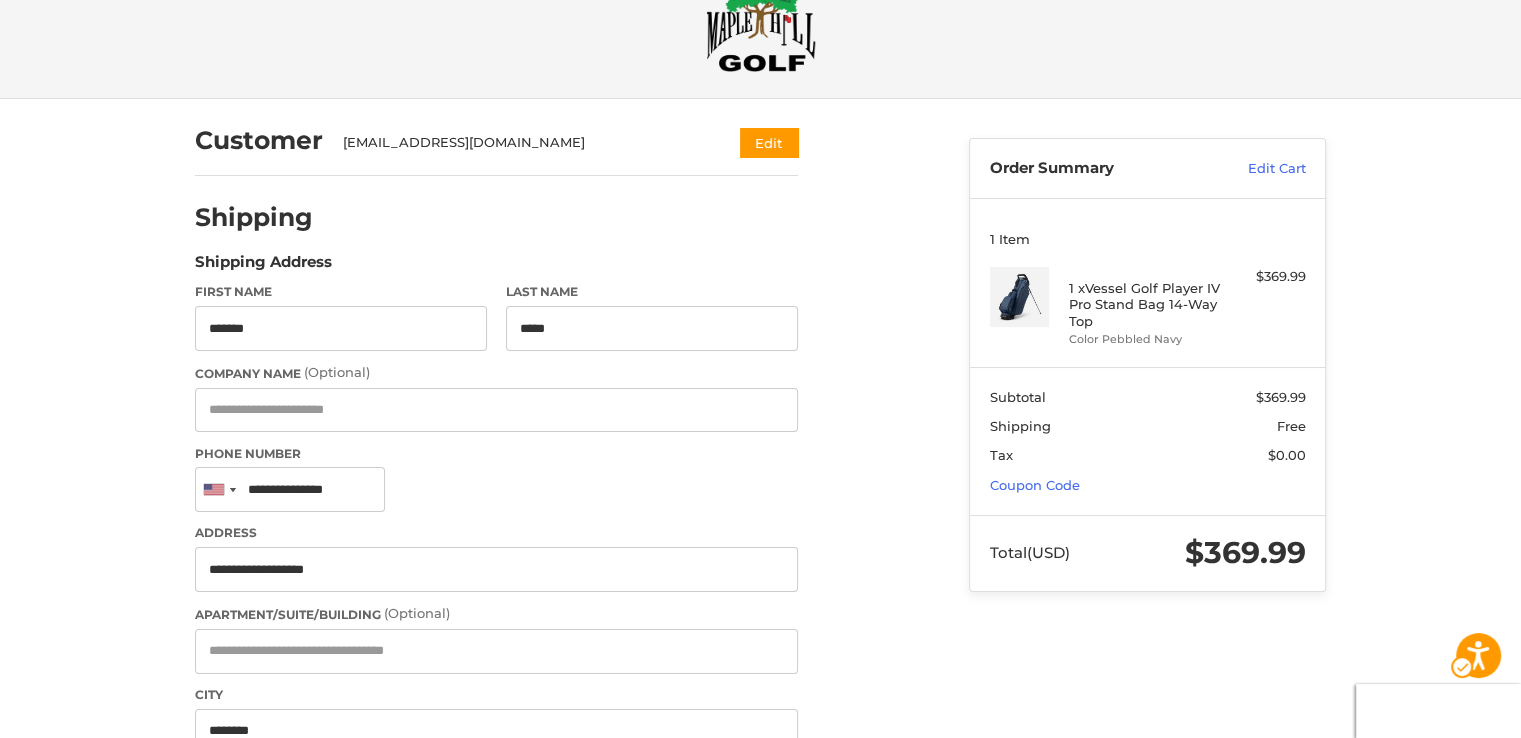 scroll, scrollTop: 0, scrollLeft: 0, axis: both 